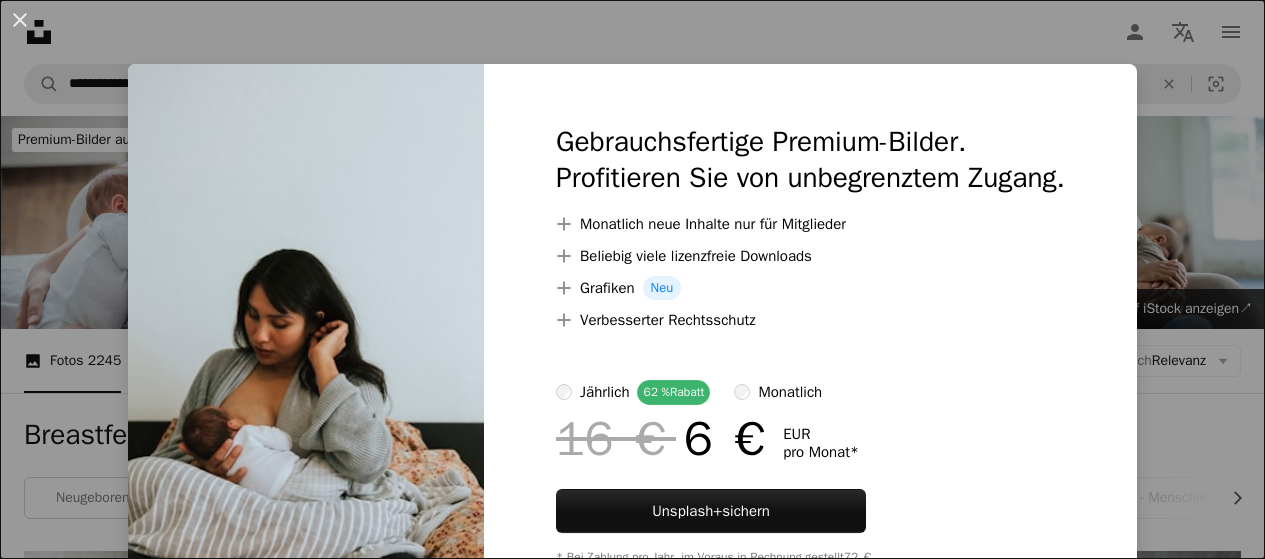 scroll, scrollTop: 11828, scrollLeft: 0, axis: vertical 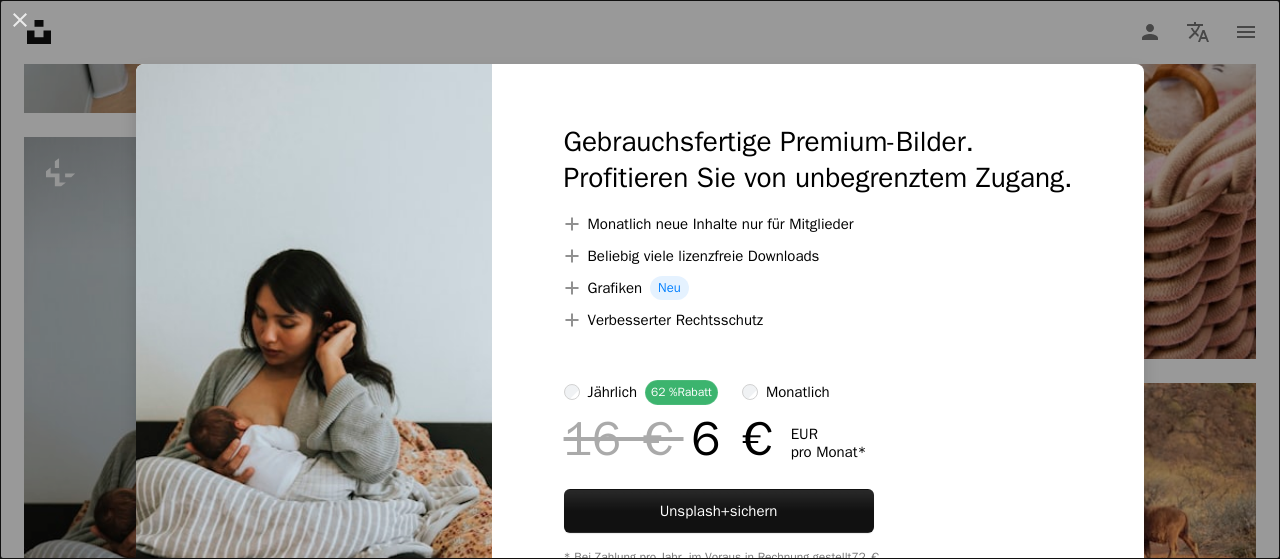 click on "An X shape Gebrauchsfertige Premium-Bilder. Profitieren Sie von unbegrenztem Zugang. A plus sign Monatlich neue Inhalte nur für Mitglieder A plus sign Beliebig viele lizenzfreie Downloads A plus sign Grafiken  Neu A plus sign Verbesserter Rechtsschutz jährlich 62 %  Rabatt monatlich 16 €   6 € EUR pro Monat * Unsplash+  sichern * Bei Zahlung pro Jahr, im Voraus in Rechnung gestellt  72 € Zuzüglich der jeweiligen MwSt. Automatische Erneuerung. Sie können jederzeit kündigen." at bounding box center (640, 279) 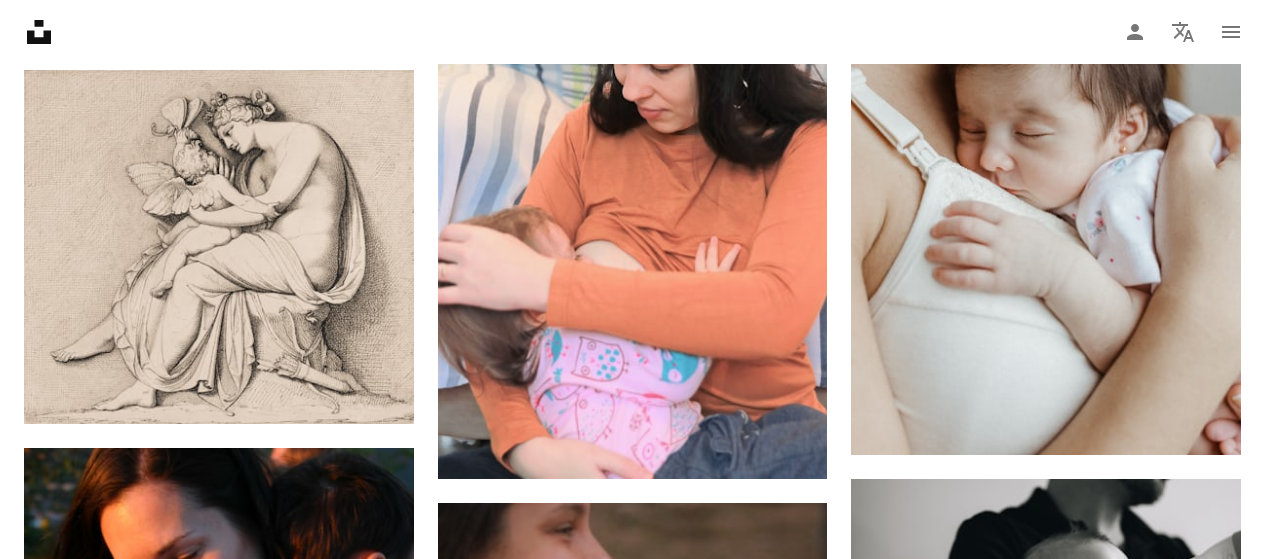 scroll, scrollTop: 19094, scrollLeft: 0, axis: vertical 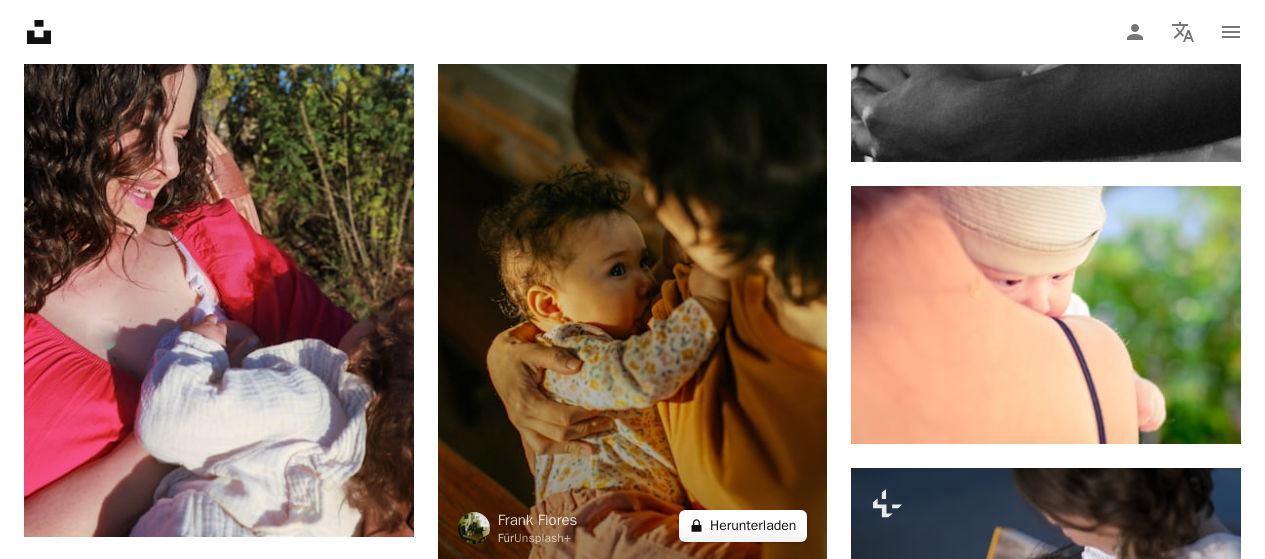 click on "A lock Herunterladen" at bounding box center [743, 526] 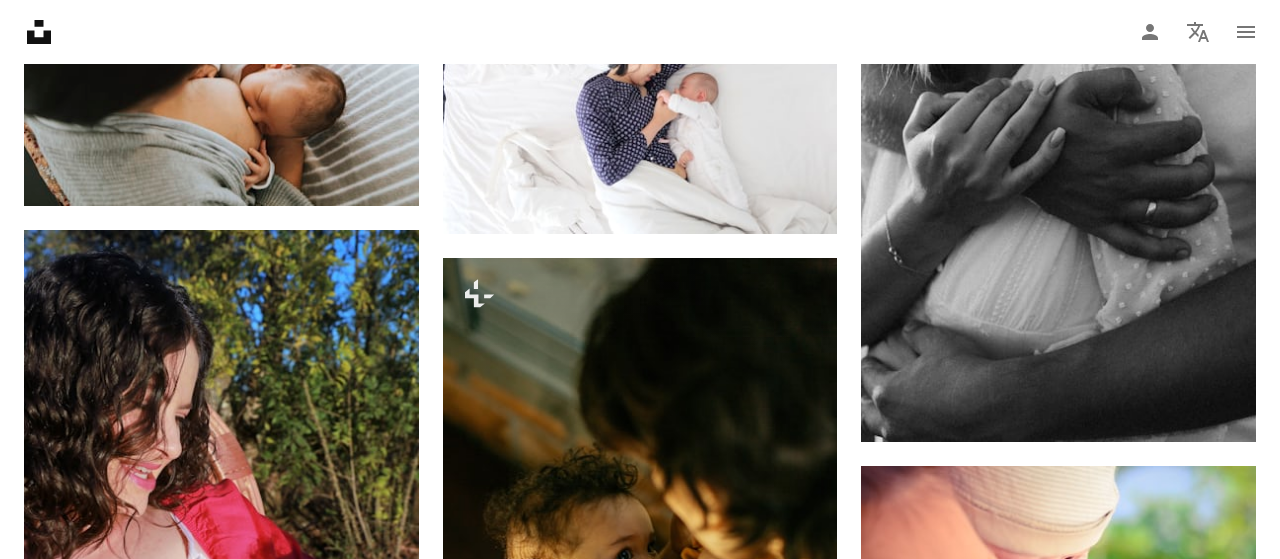 click on "An X shape Gebrauchsfertige Premium-Bilder. Profitieren Sie von unbegrenztem Zugang. A plus sign Monatlich neue Inhalte nur für Mitglieder A plus sign Beliebig viele lizenzfreie Downloads A plus sign Grafiken  Neu A plus sign Verbesserter Rechtsschutz jährlich 62 %  Rabatt monatlich 16 €   6 € EUR pro Monat * Unsplash+  sichern * Bei Zahlung pro Jahr, im Voraus in Rechnung gestellt  72 € Zuzüglich der jeweiligen MwSt. Automatische Erneuerung. Sie können jederzeit kündigen." at bounding box center (640, 3363) 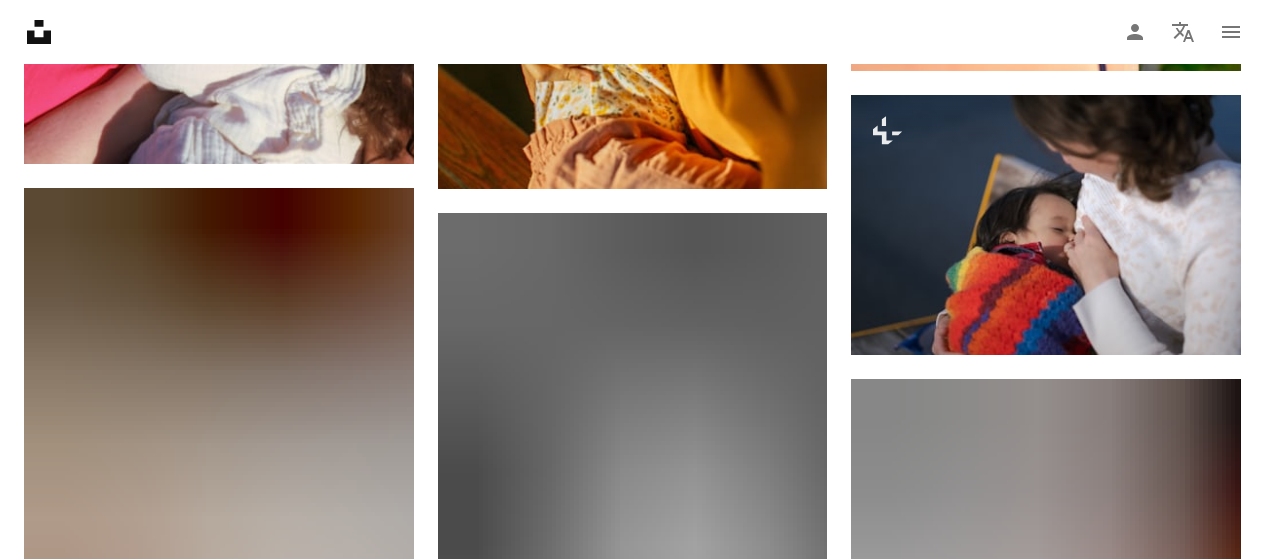 scroll, scrollTop: 24156, scrollLeft: 0, axis: vertical 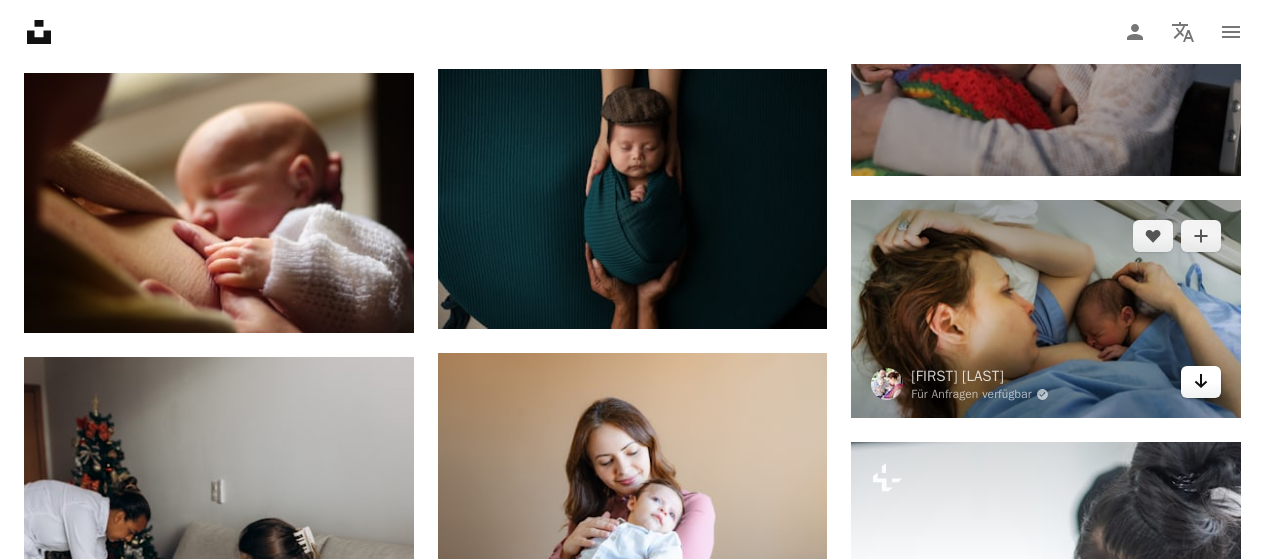 click on "Arrow pointing down" 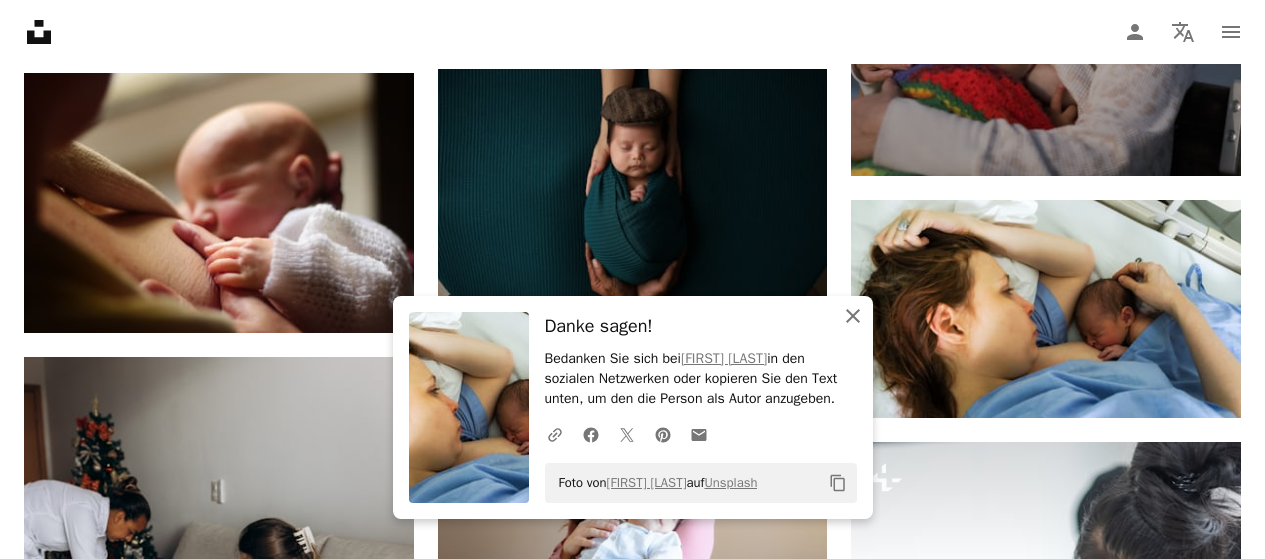click on "An X shape" 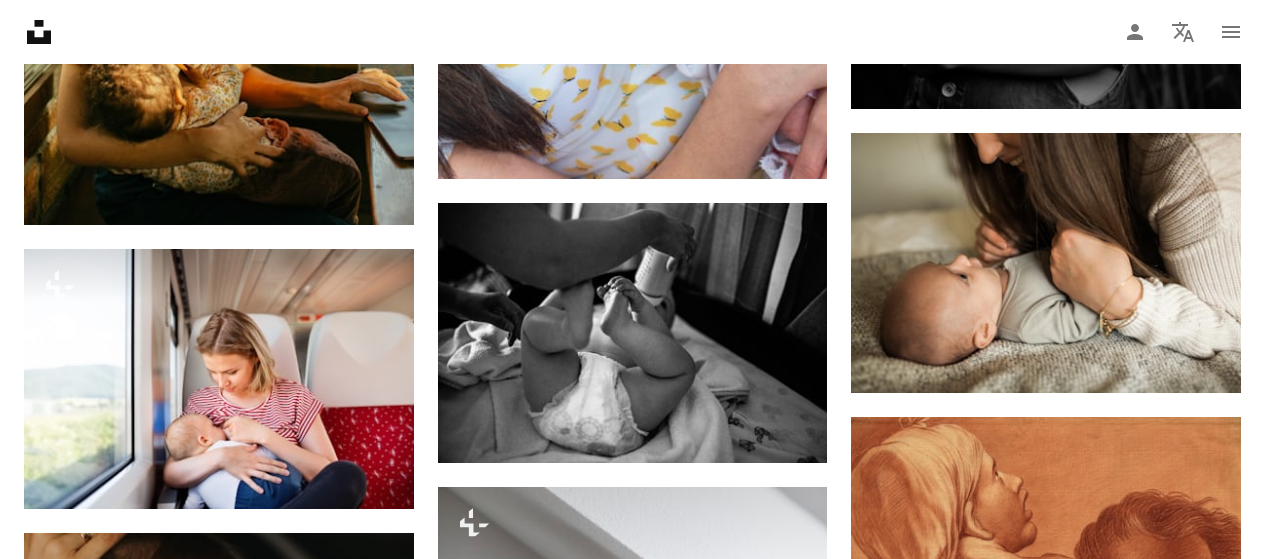 scroll, scrollTop: 39768, scrollLeft: 0, axis: vertical 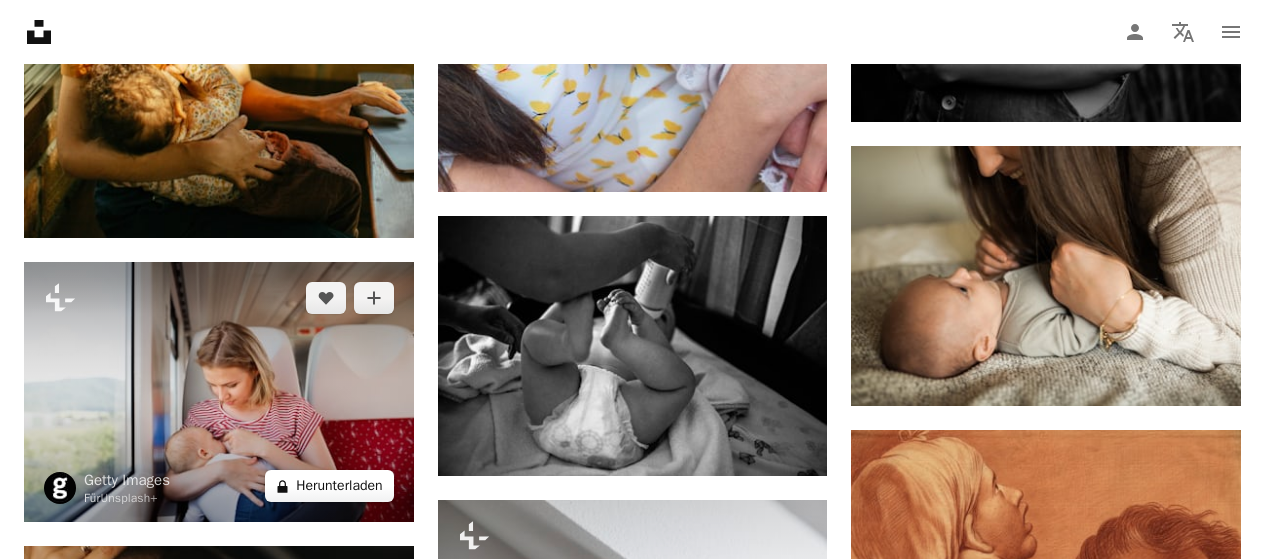 click on "A lock Herunterladen" at bounding box center (329, 486) 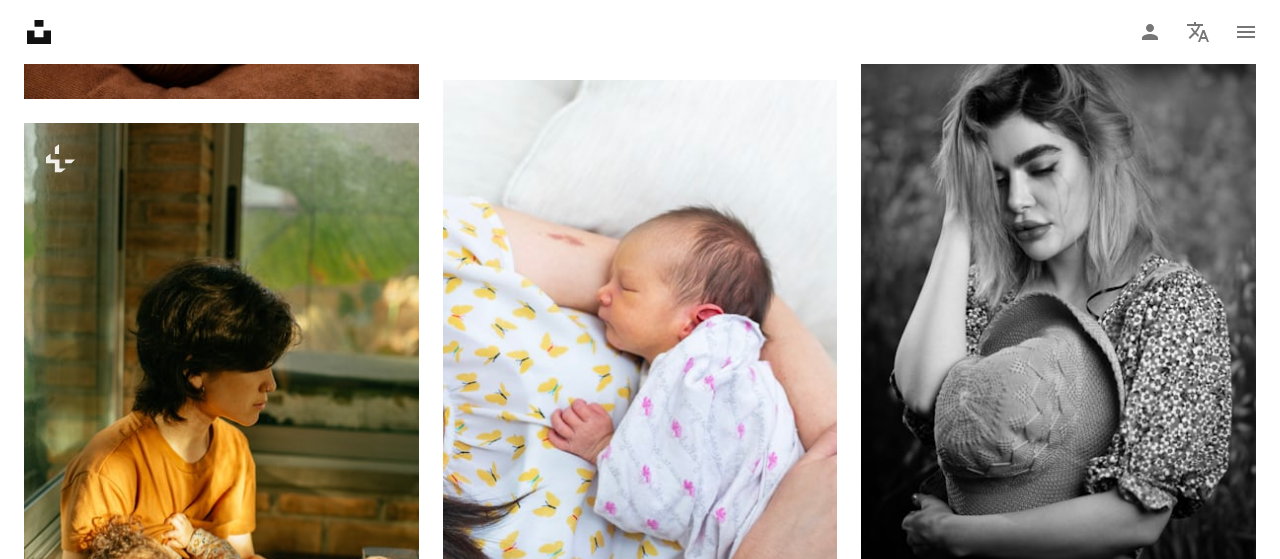 click on "An X shape Gebrauchsfertige Premium-Bilder. Profitieren Sie von unbegrenztem Zugang. A plus sign Monatlich neue Inhalte nur für Mitglieder A plus sign Beliebig viele lizenzfreie Downloads A plus sign Grafiken  Neu A plus sign Verbesserter Rechtsschutz jährlich 62 %  Rabatt monatlich 16 €   6 € EUR pro Monat * Unsplash+  sichern * Bei Zahlung pro Jahr, im Voraus in Rechnung gestellt  72 € Zuzüglich der jeweiligen MwSt. Automatische Erneuerung. Sie können jederzeit kündigen." at bounding box center [640, 4873] 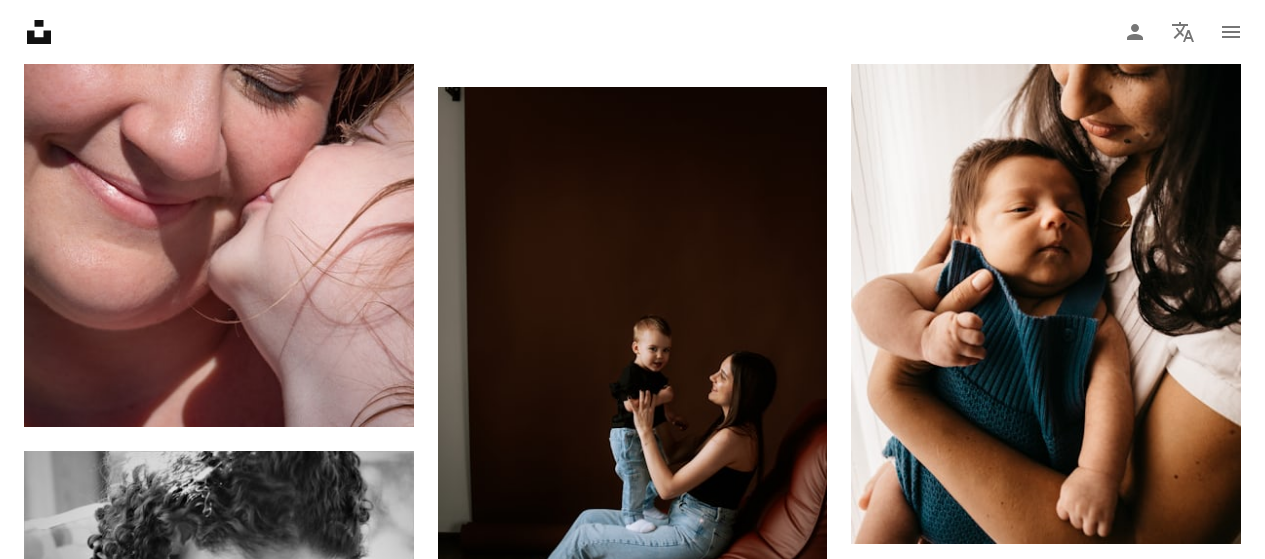 scroll, scrollTop: 56978, scrollLeft: 0, axis: vertical 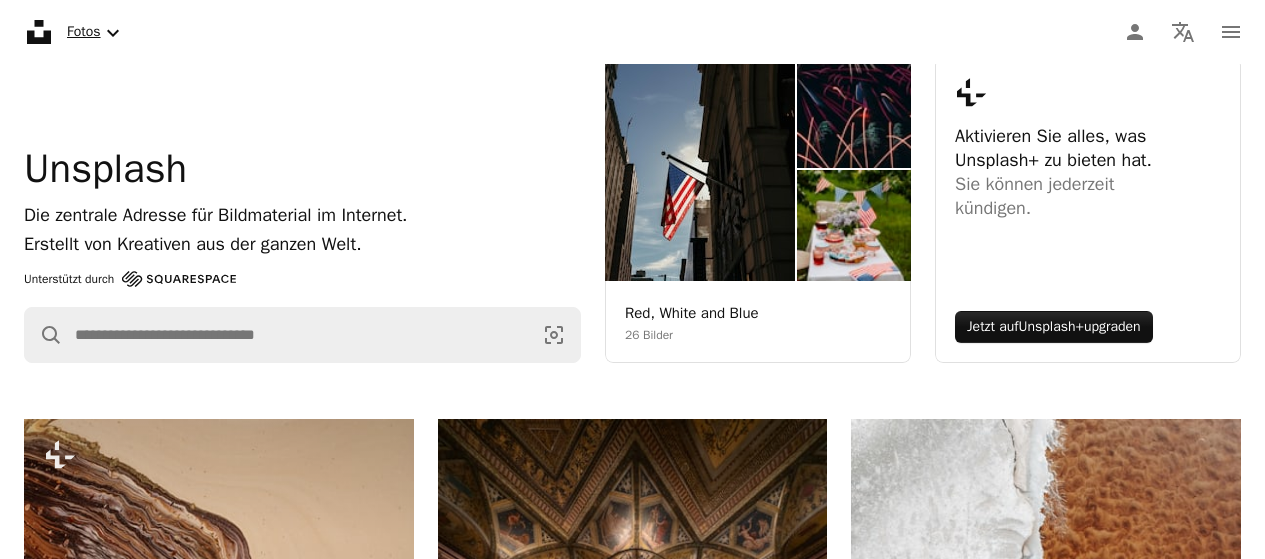 click on "Chevron down" 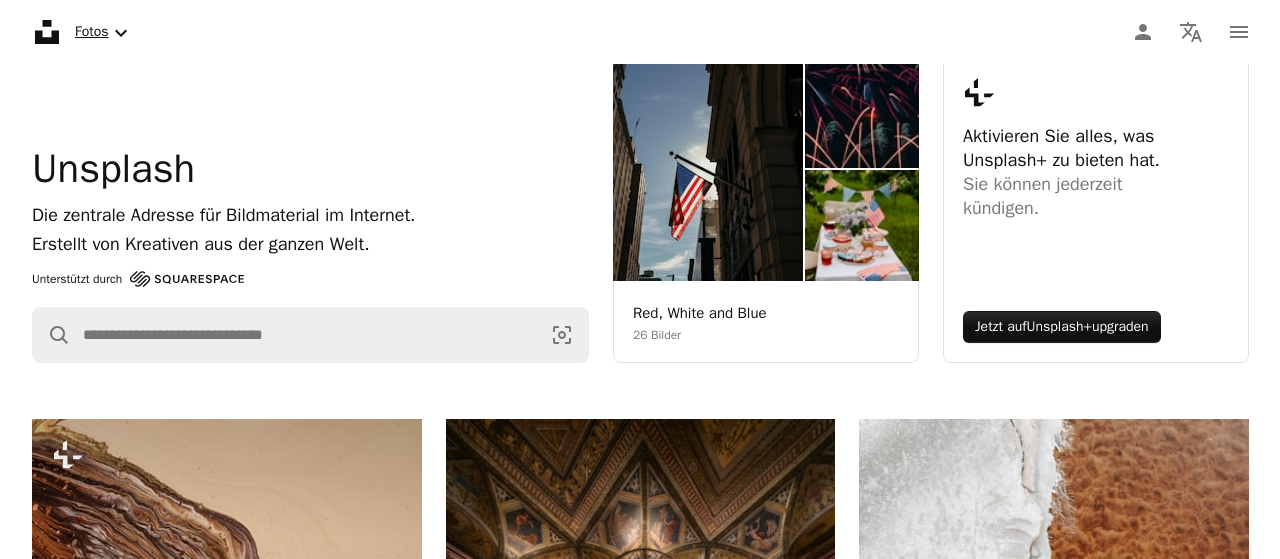 scroll, scrollTop: 0, scrollLeft: 0, axis: both 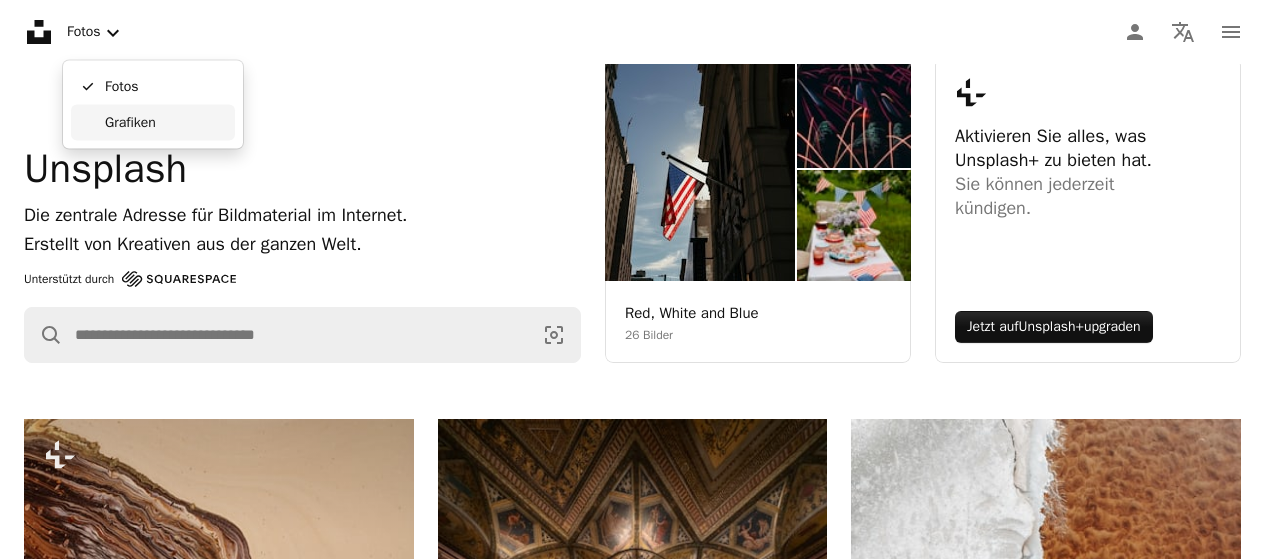 click on "Grafiken" at bounding box center (166, 122) 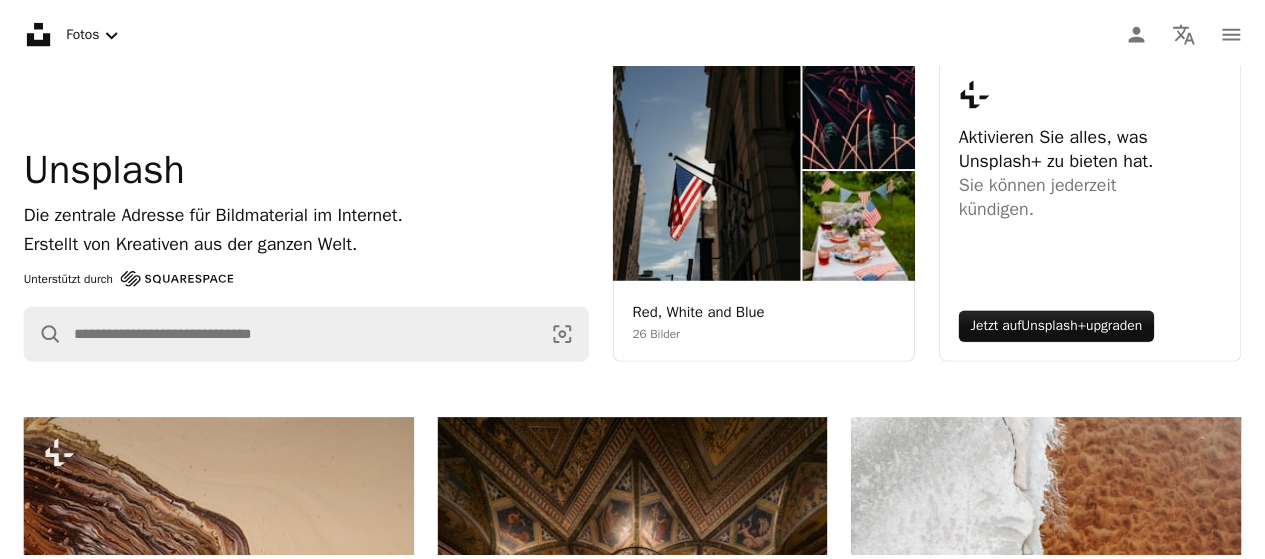scroll, scrollTop: 167, scrollLeft: 0, axis: vertical 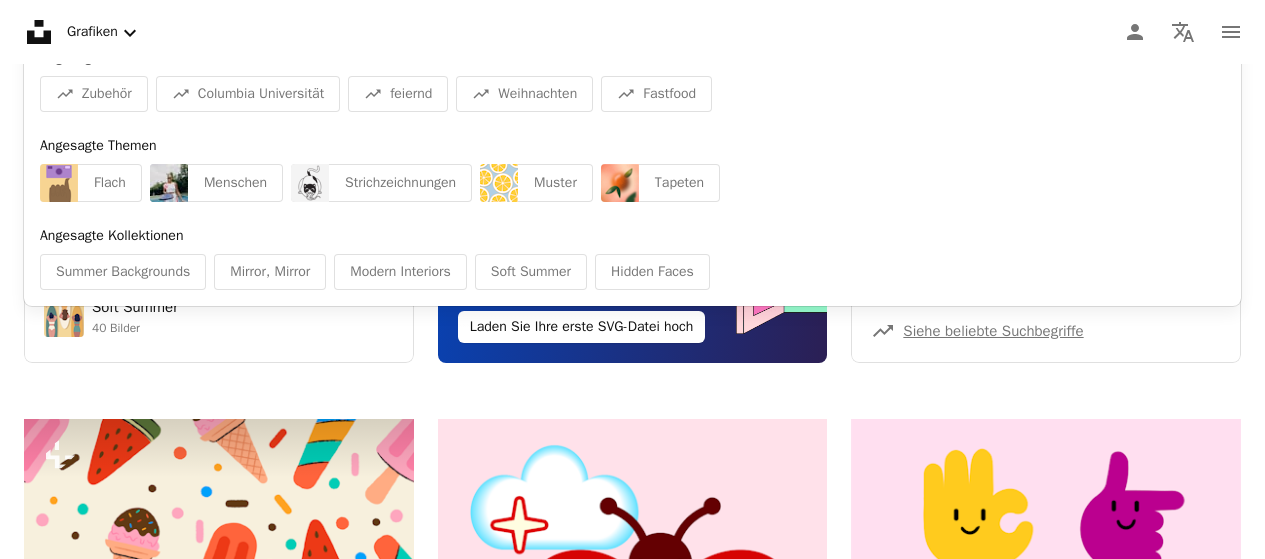click at bounding box center (625, -83) 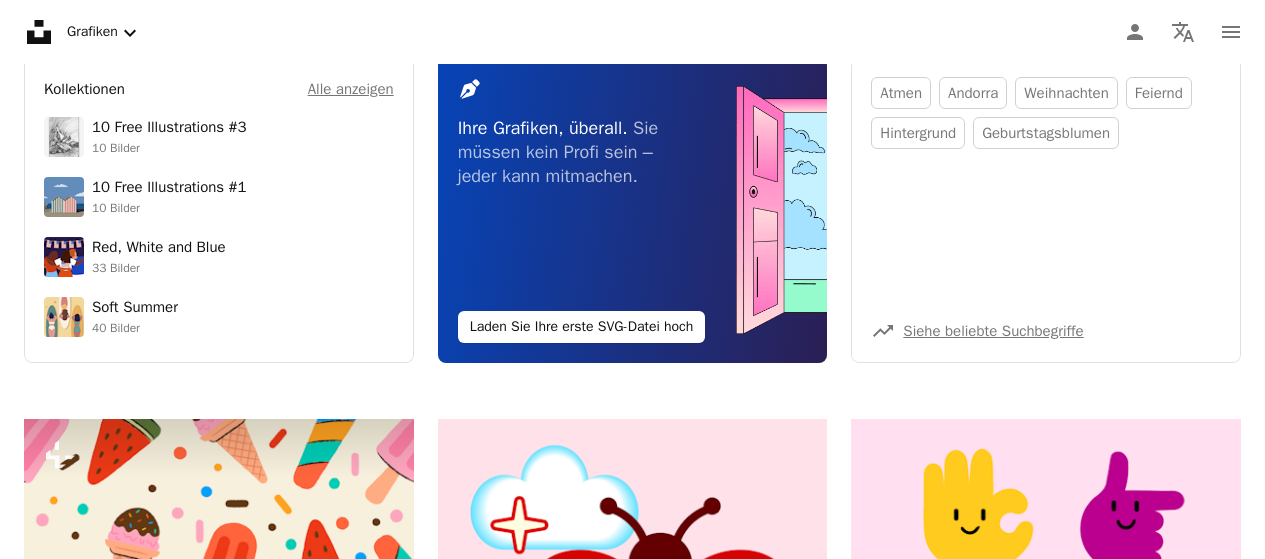 type on "*******" 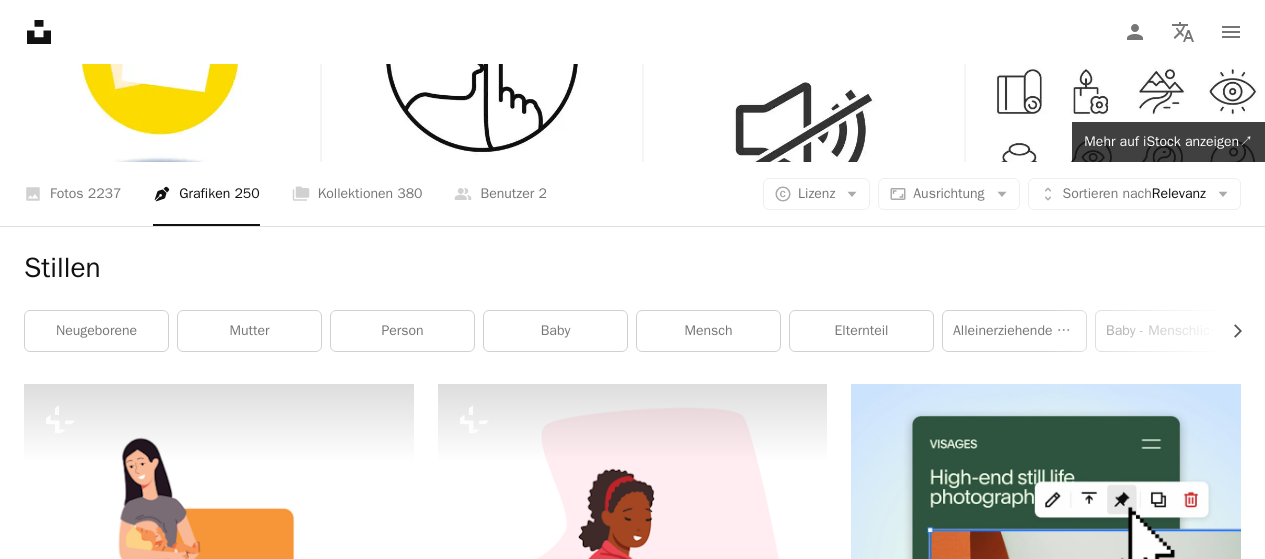 scroll, scrollTop: 3693, scrollLeft: 0, axis: vertical 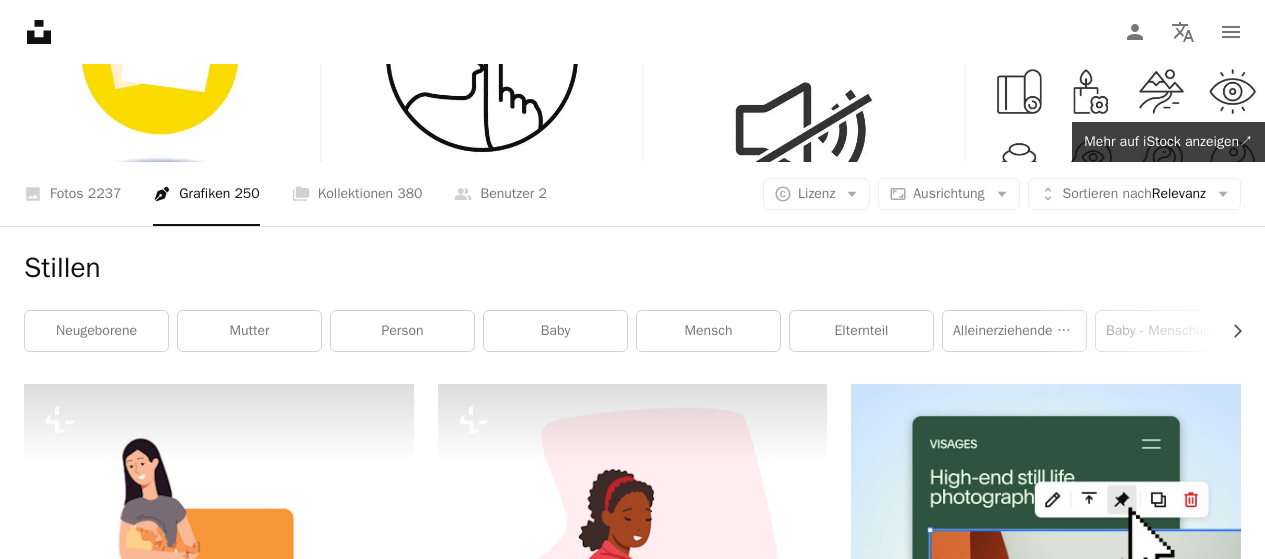 click on "*******" at bounding box center [603, -83] 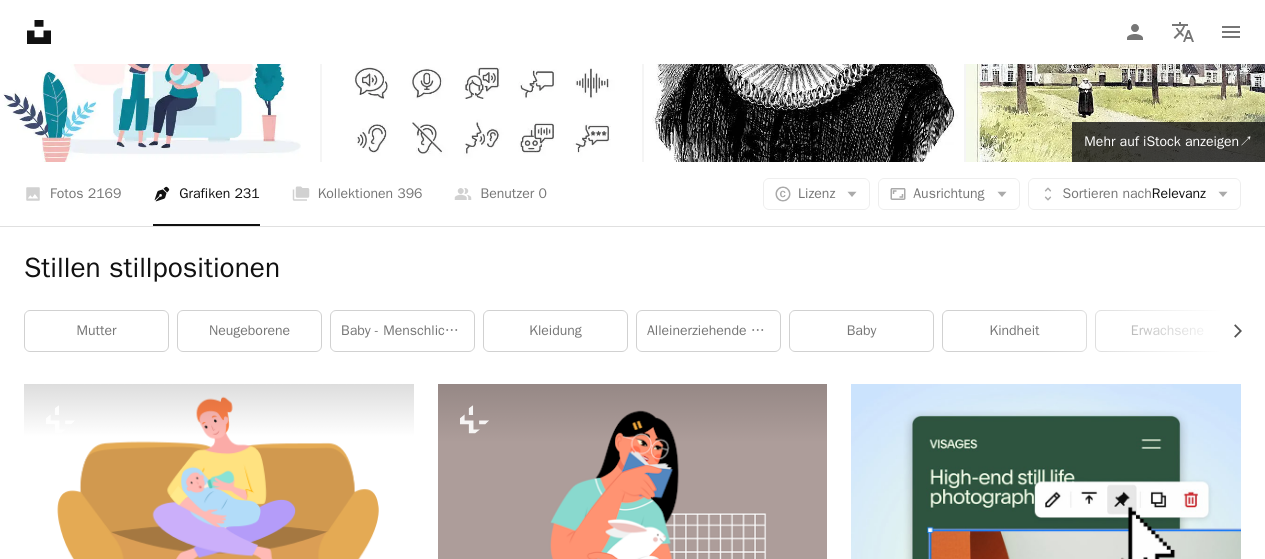 scroll, scrollTop: 2898, scrollLeft: 0, axis: vertical 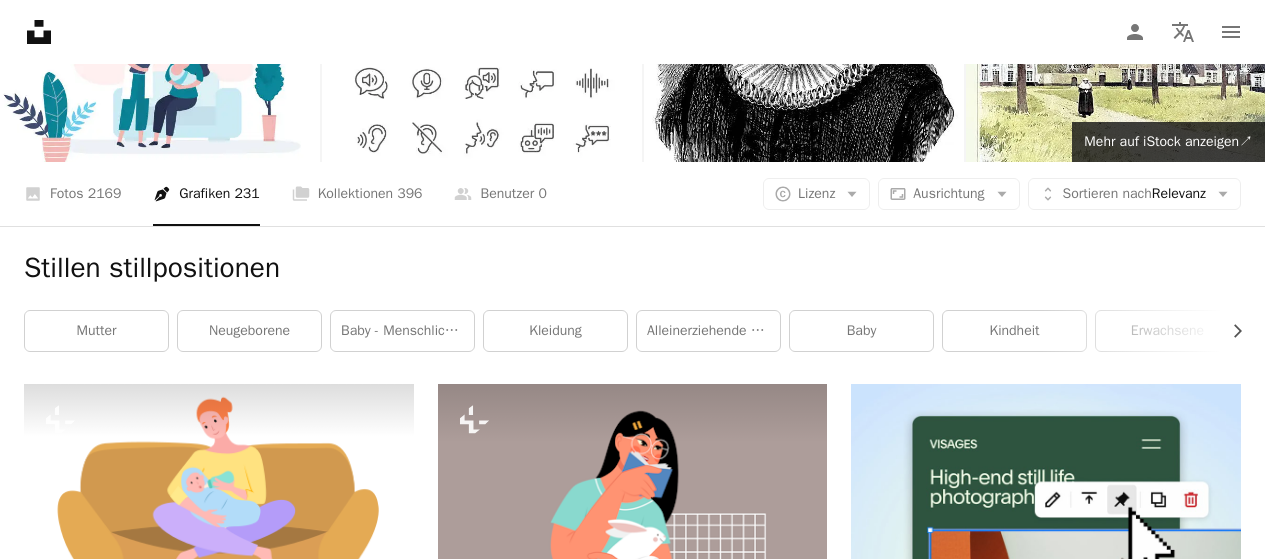 click on "**********" at bounding box center [603, -83] 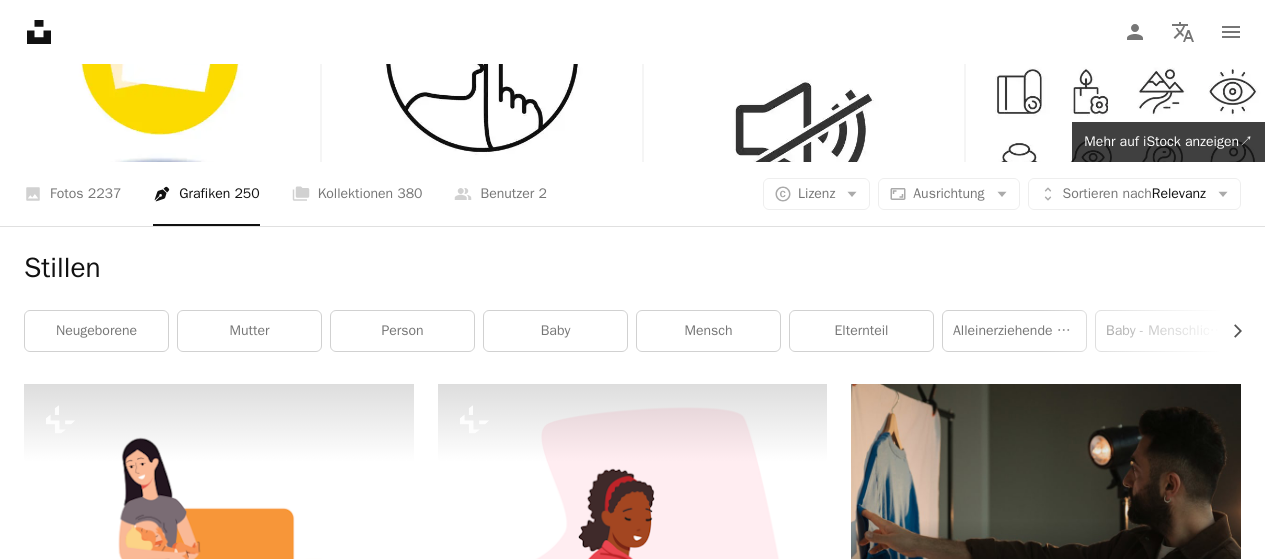 scroll, scrollTop: 8254, scrollLeft: 0, axis: vertical 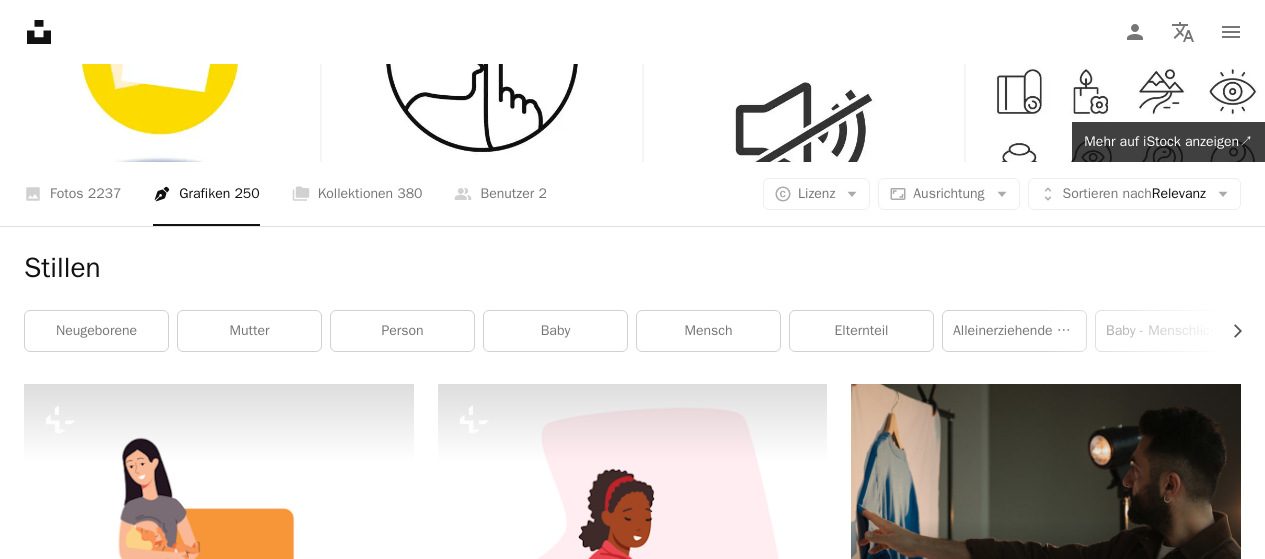 type on "**********" 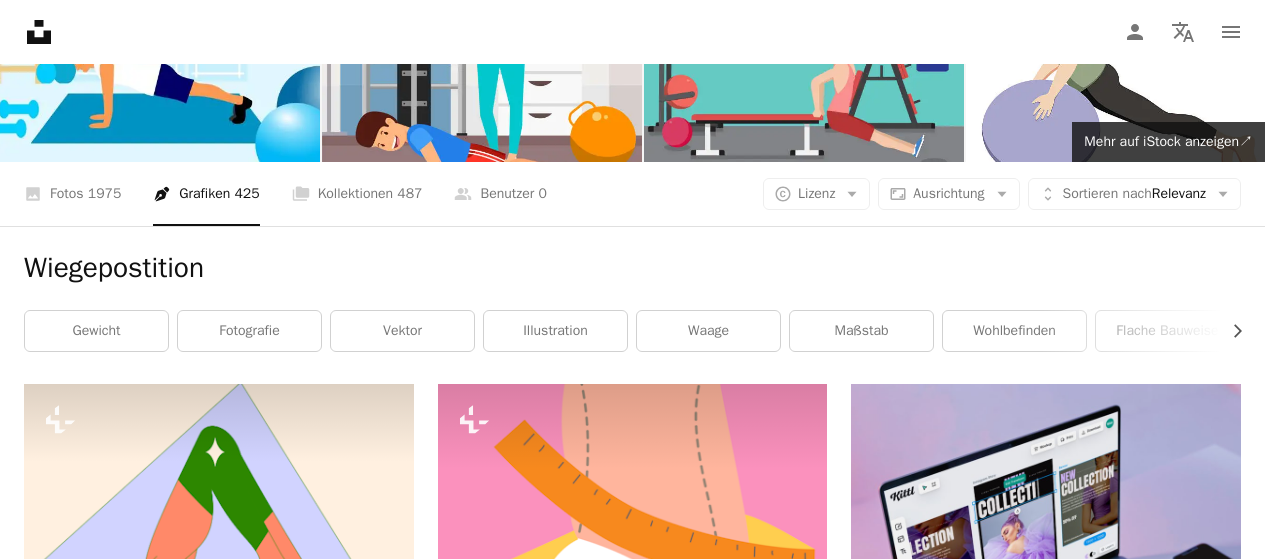 scroll, scrollTop: 0, scrollLeft: 0, axis: both 